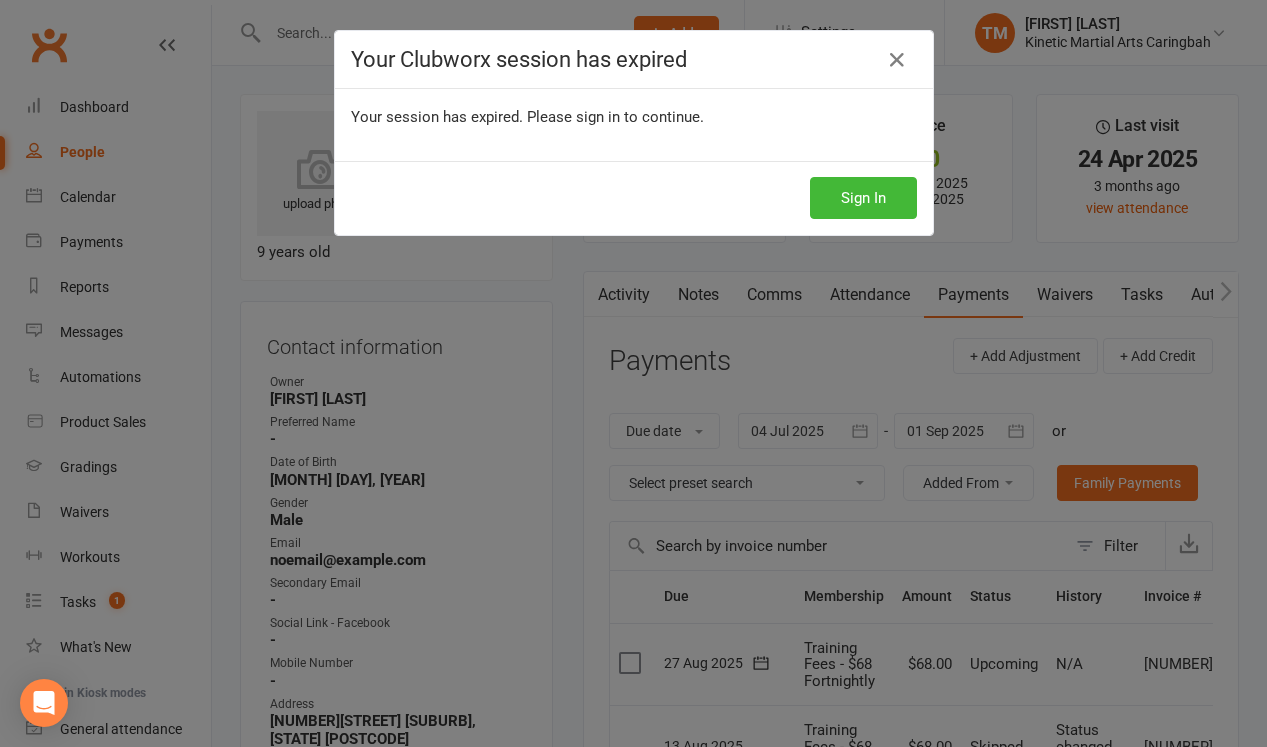 scroll, scrollTop: 458, scrollLeft: 0, axis: vertical 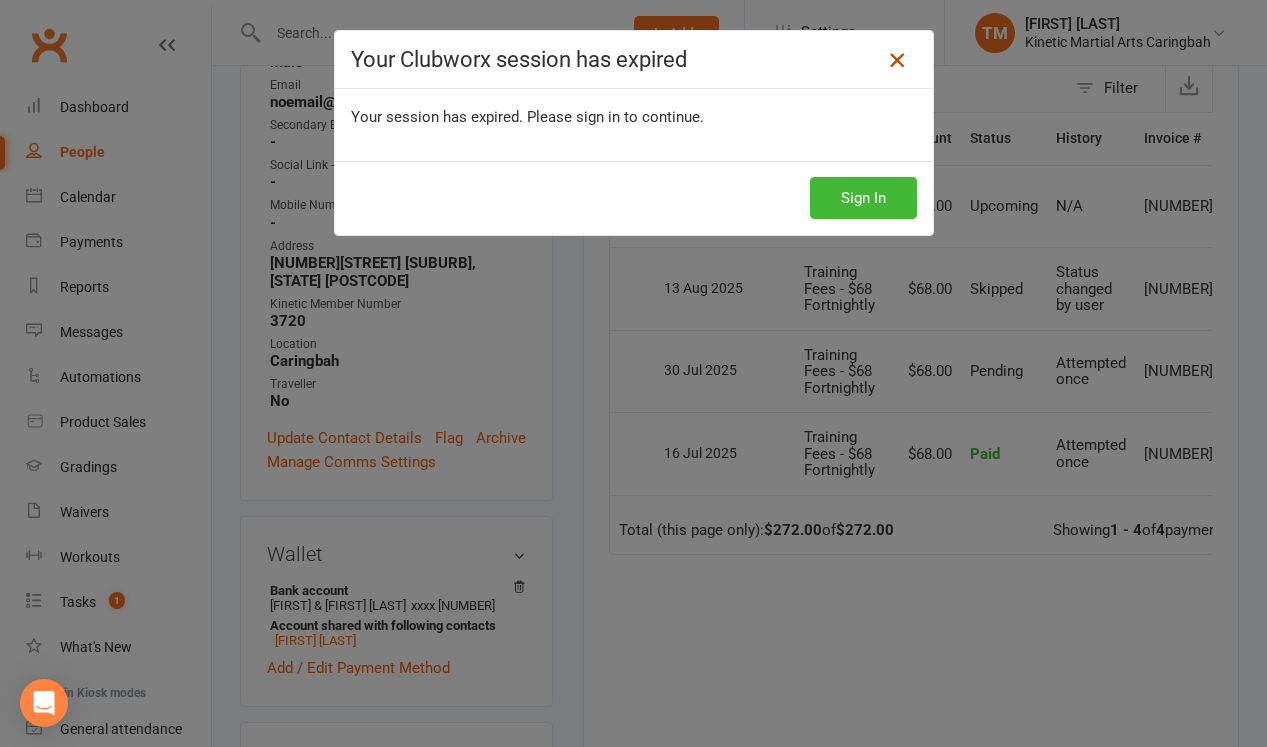 click at bounding box center (897, 60) 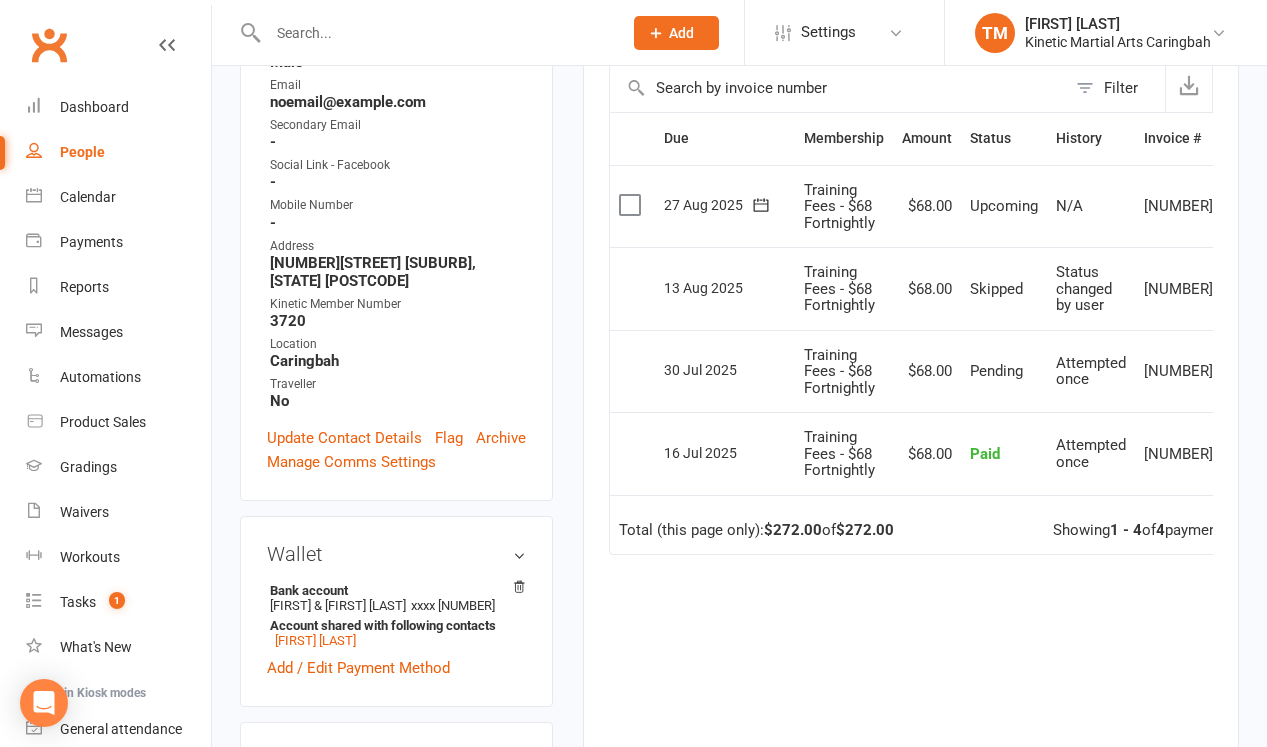 scroll, scrollTop: 0, scrollLeft: 0, axis: both 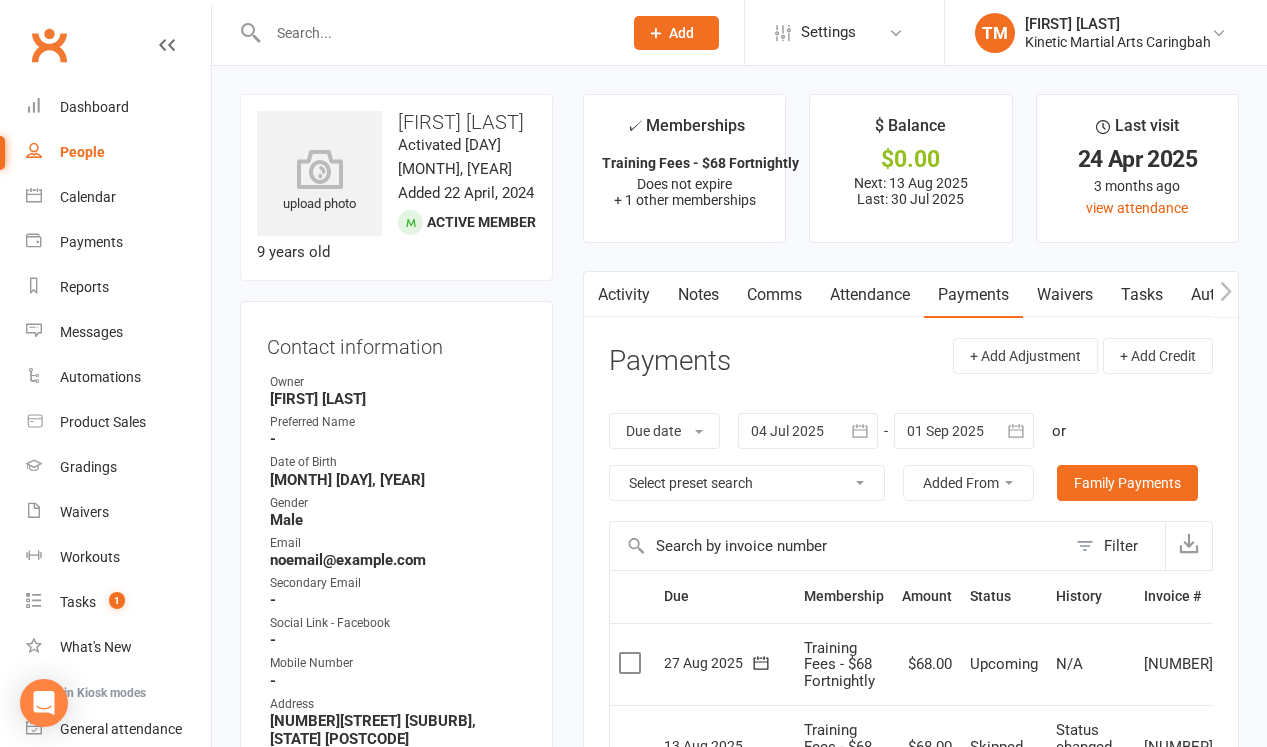 click at bounding box center (435, 33) 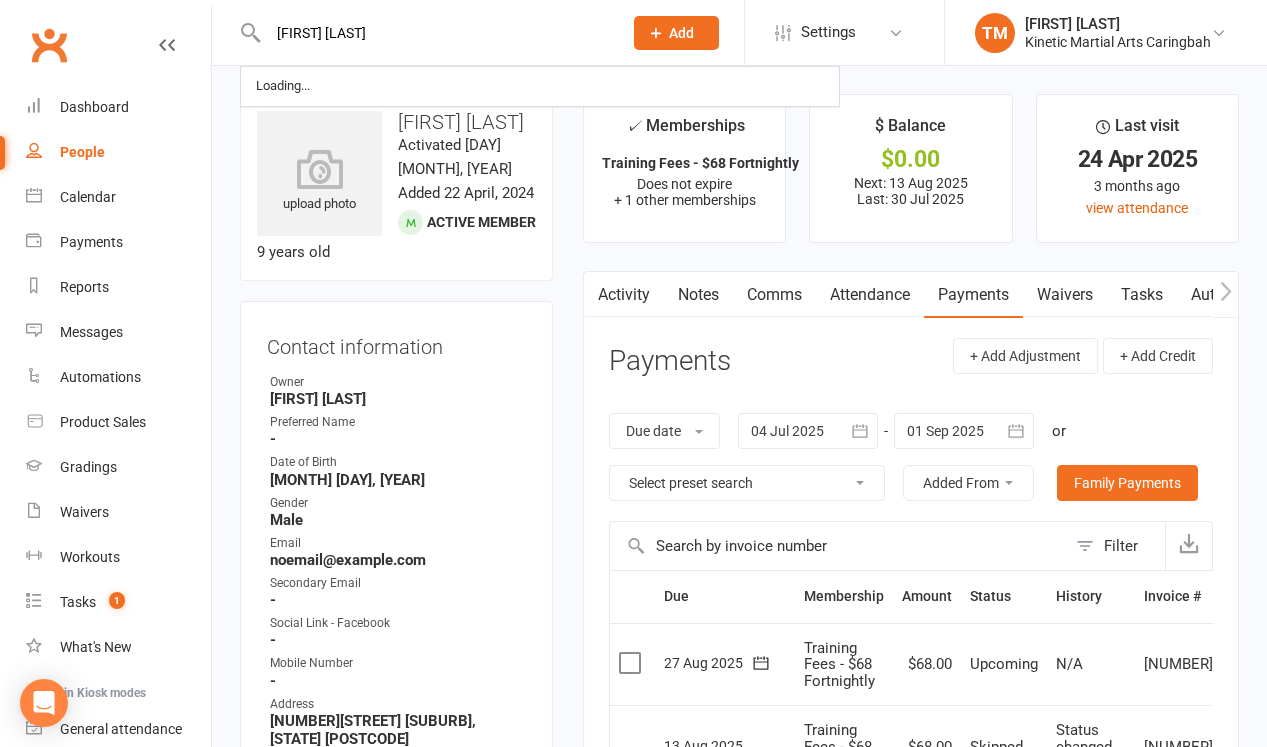 type on "Phil Re" 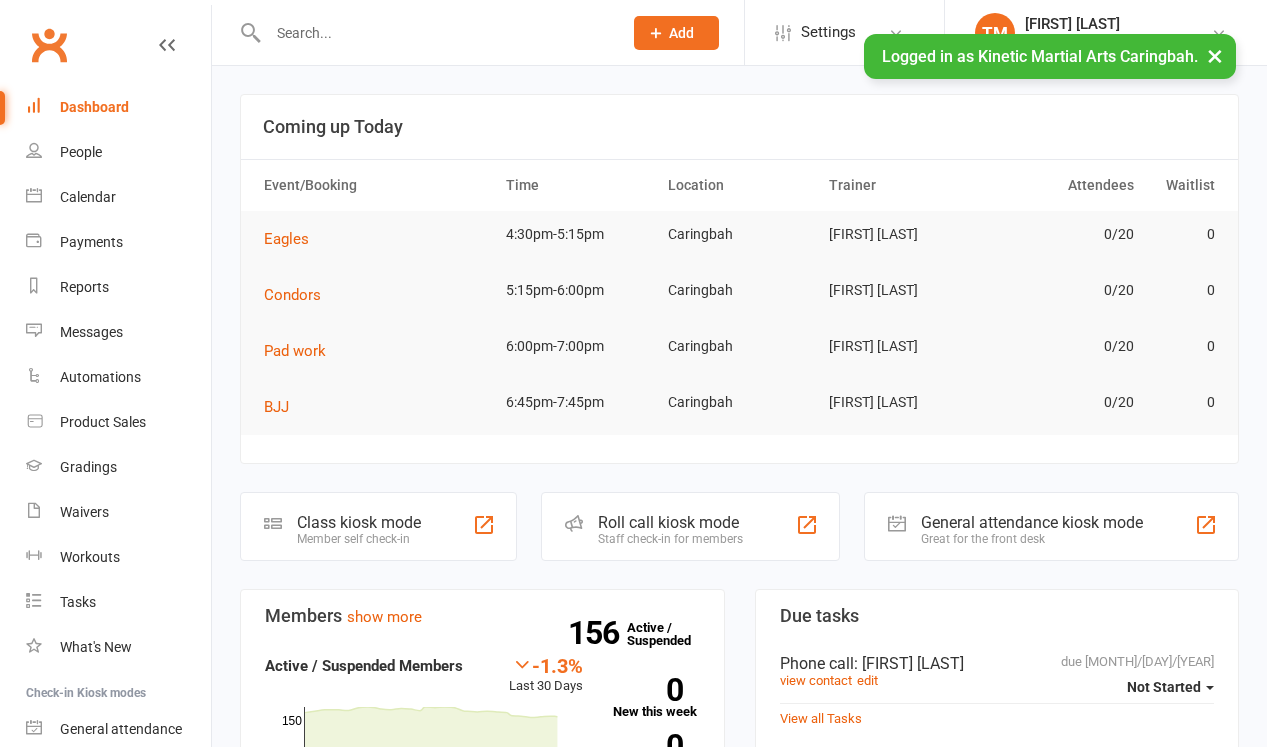 scroll, scrollTop: 0, scrollLeft: 0, axis: both 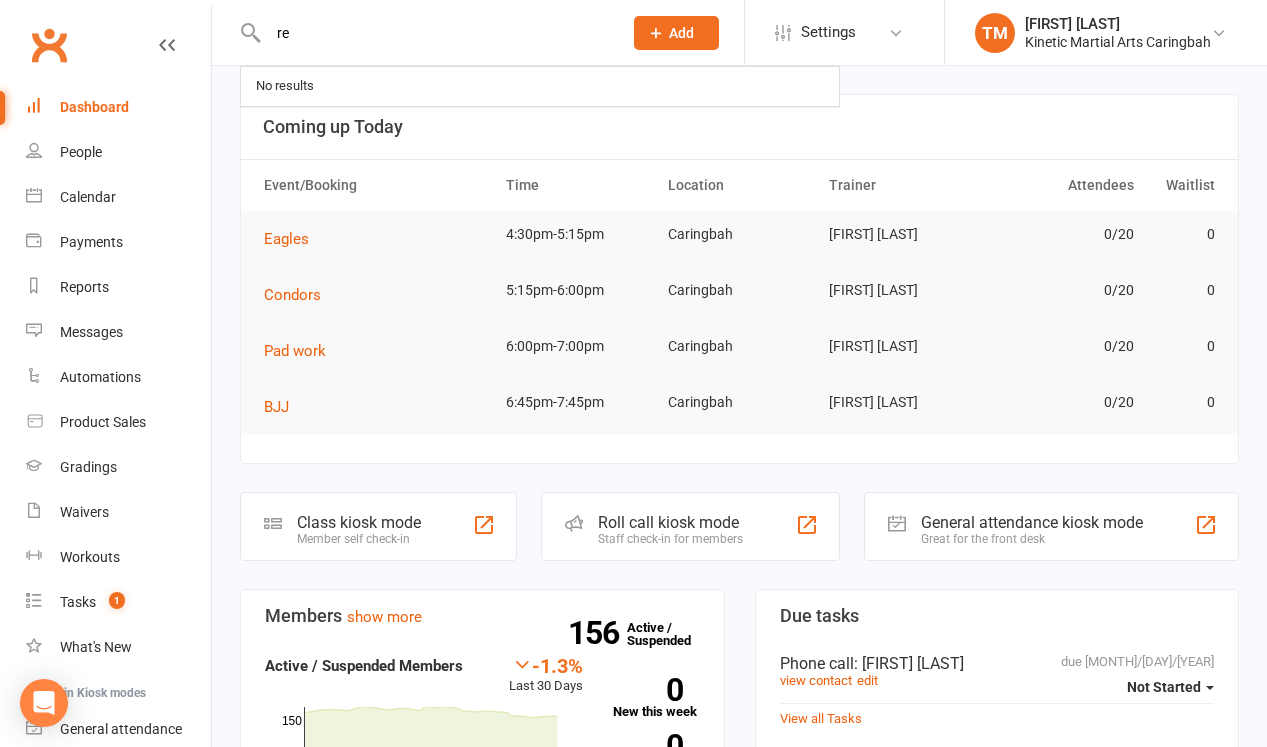 type on "r" 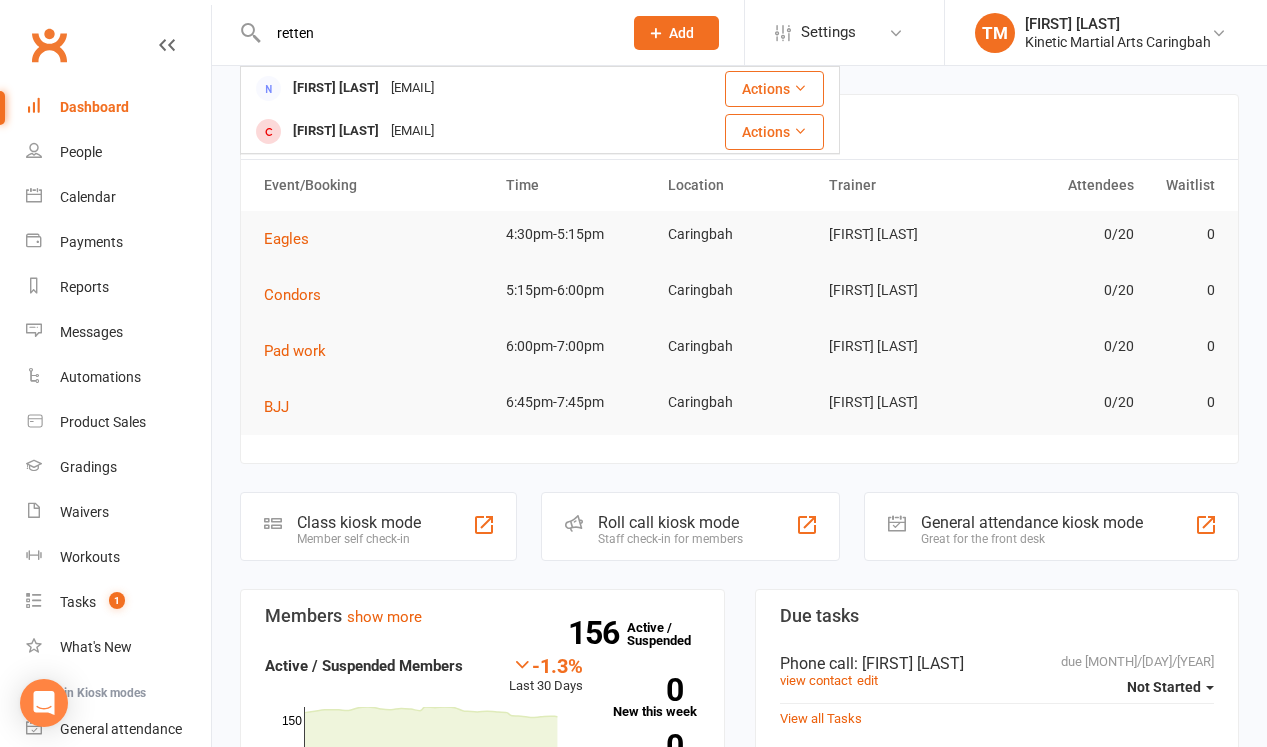 type on "retten" 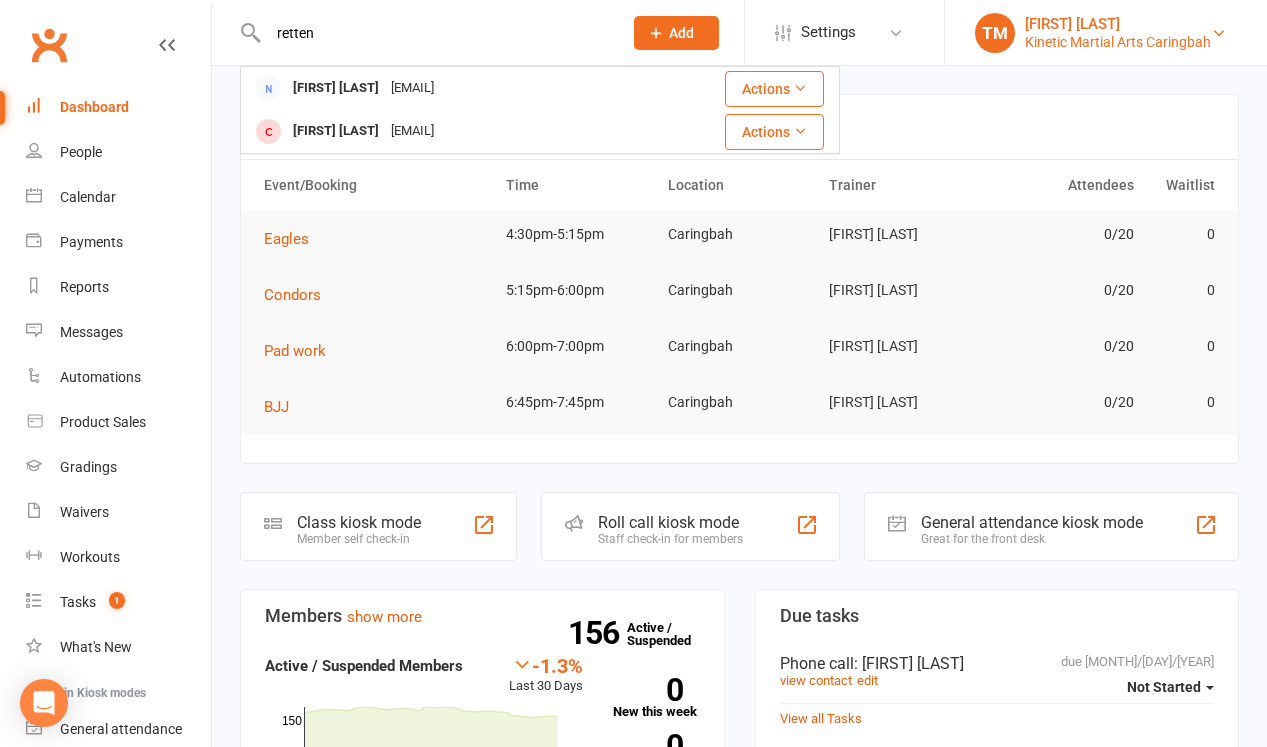 click on "Kinetic Martial Arts Caringbah" at bounding box center [1118, 42] 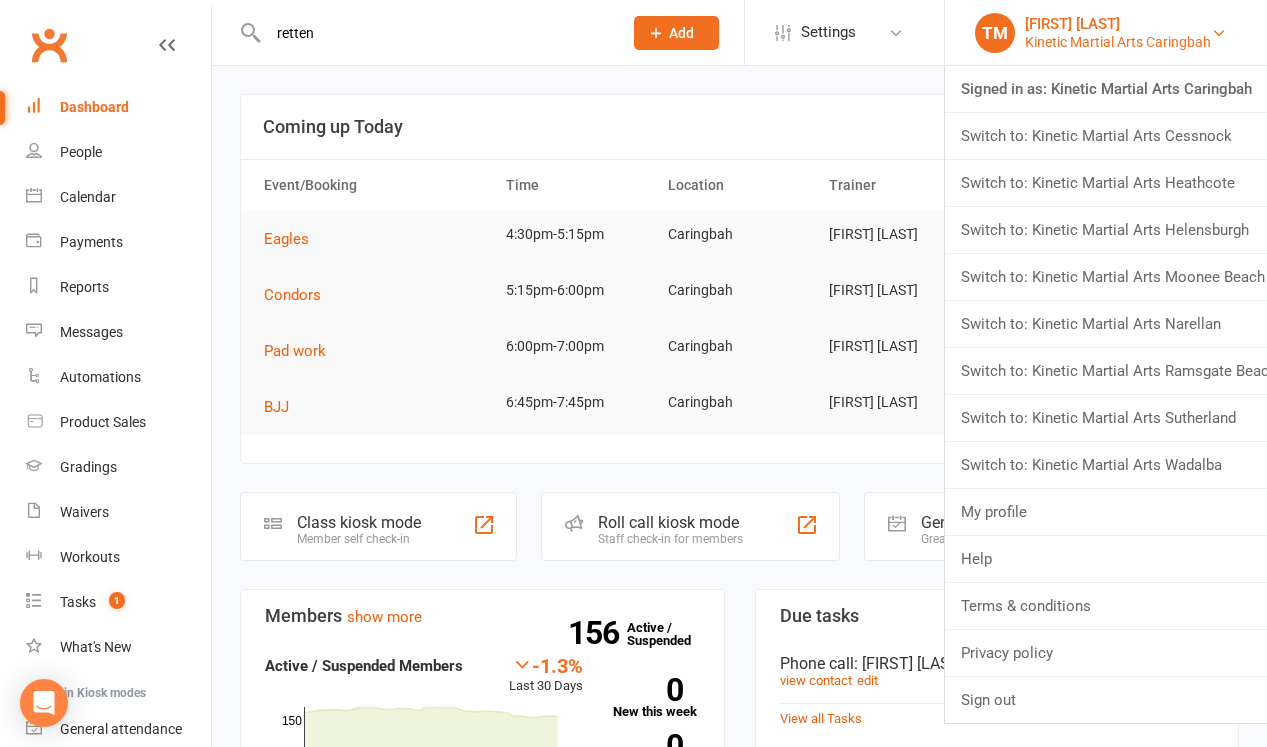 type 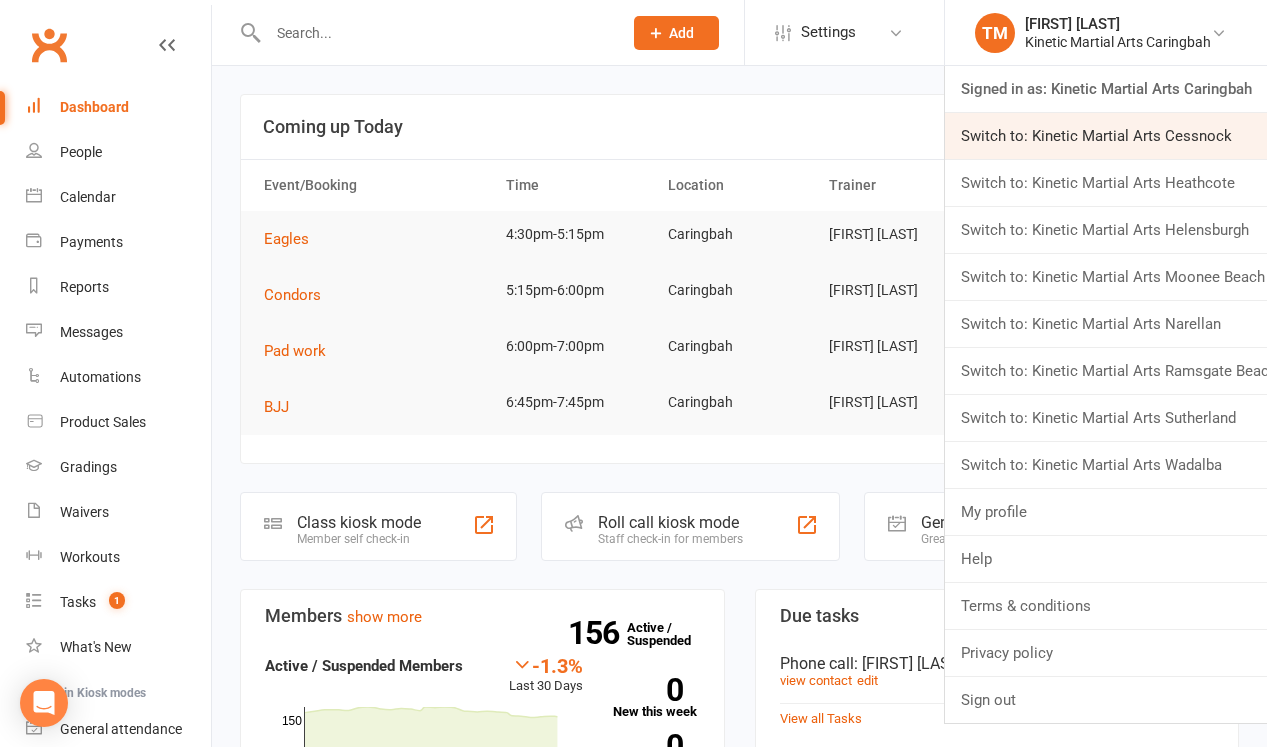 click on "Switch to: Kinetic Martial Arts Cessnock" at bounding box center (1106, 136) 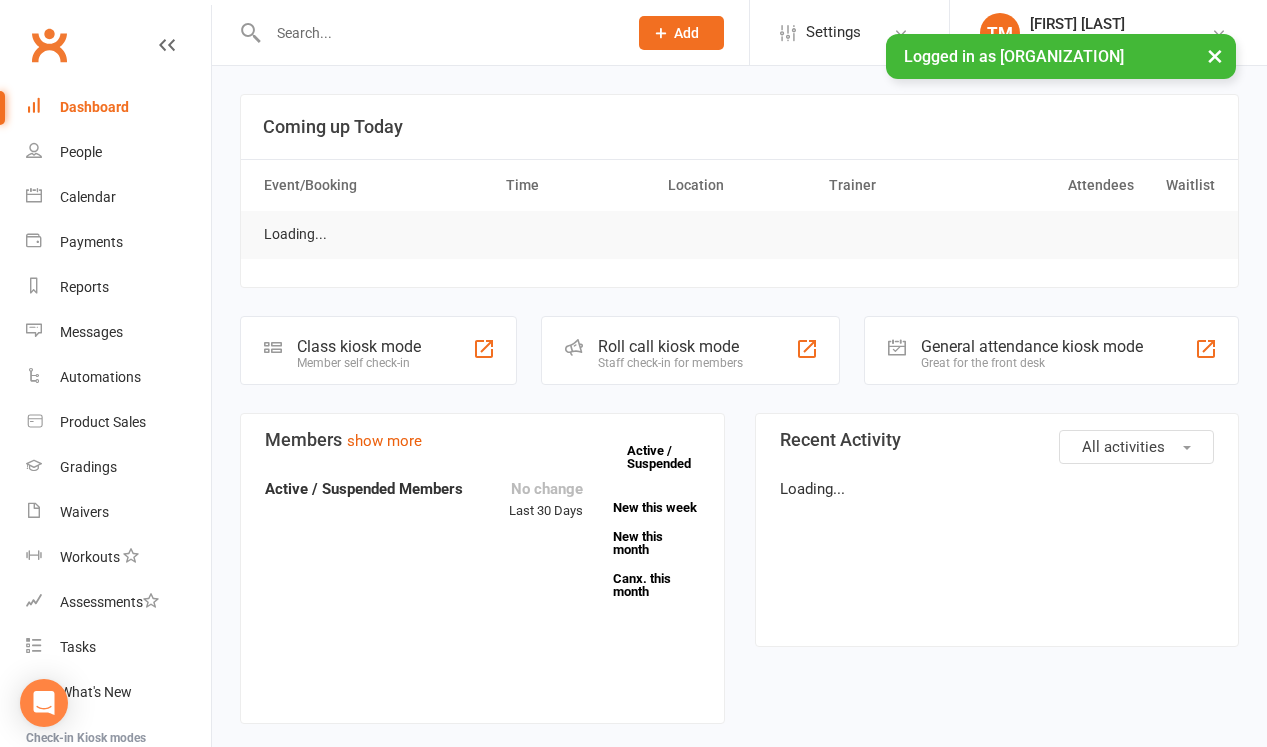 scroll, scrollTop: 0, scrollLeft: 0, axis: both 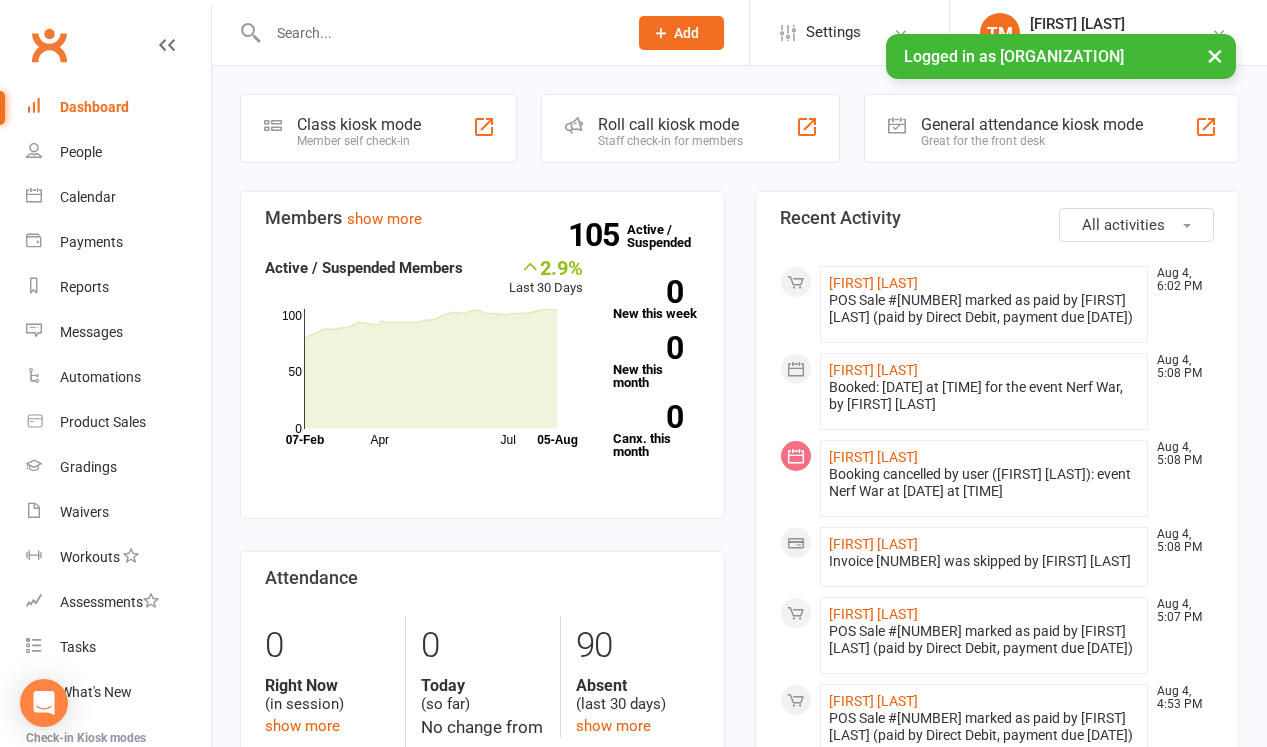 click at bounding box center (437, 33) 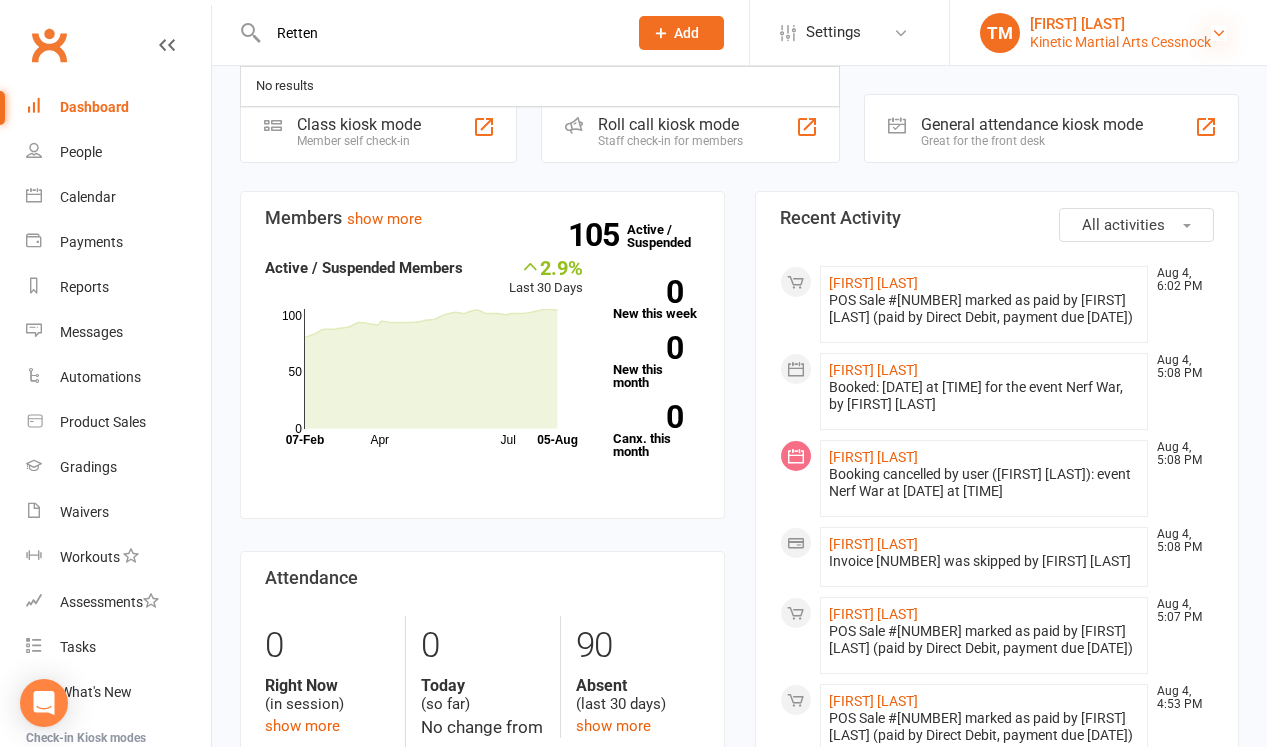 type on "Retten" 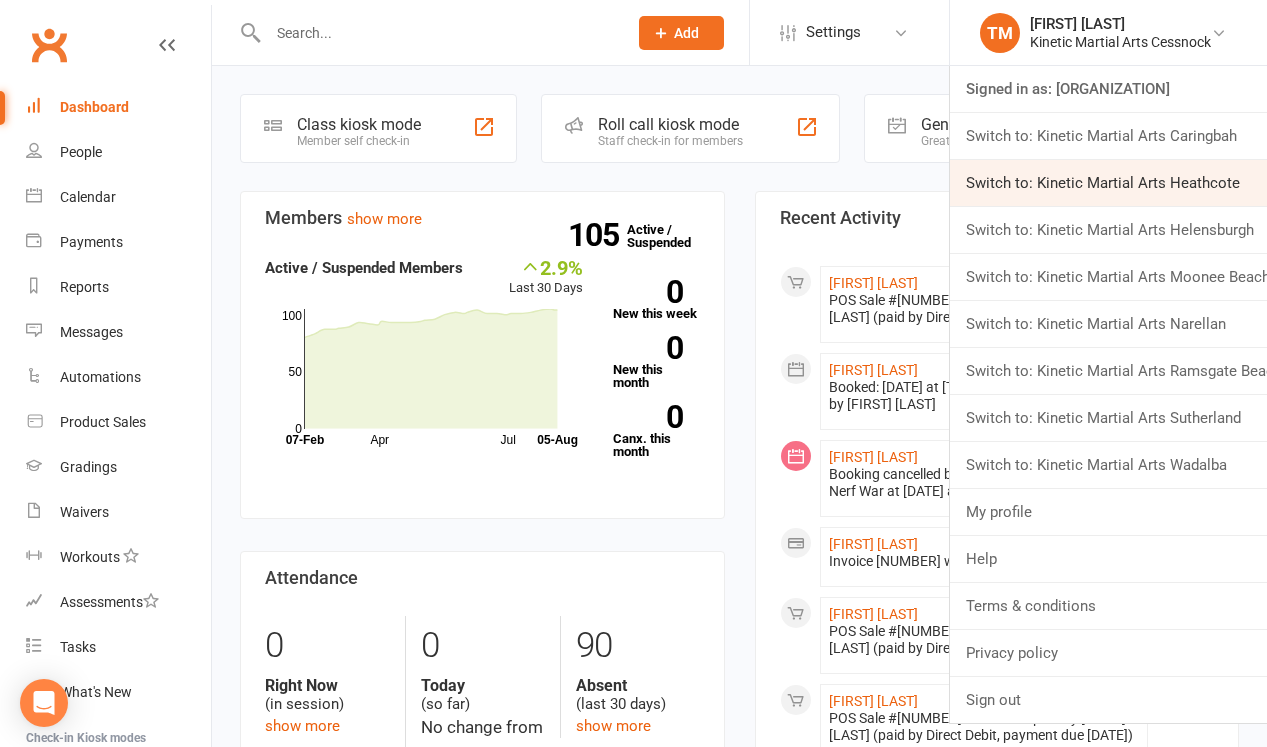 click on "Switch to: Kinetic Martial Arts Heathcote" at bounding box center (1108, 183) 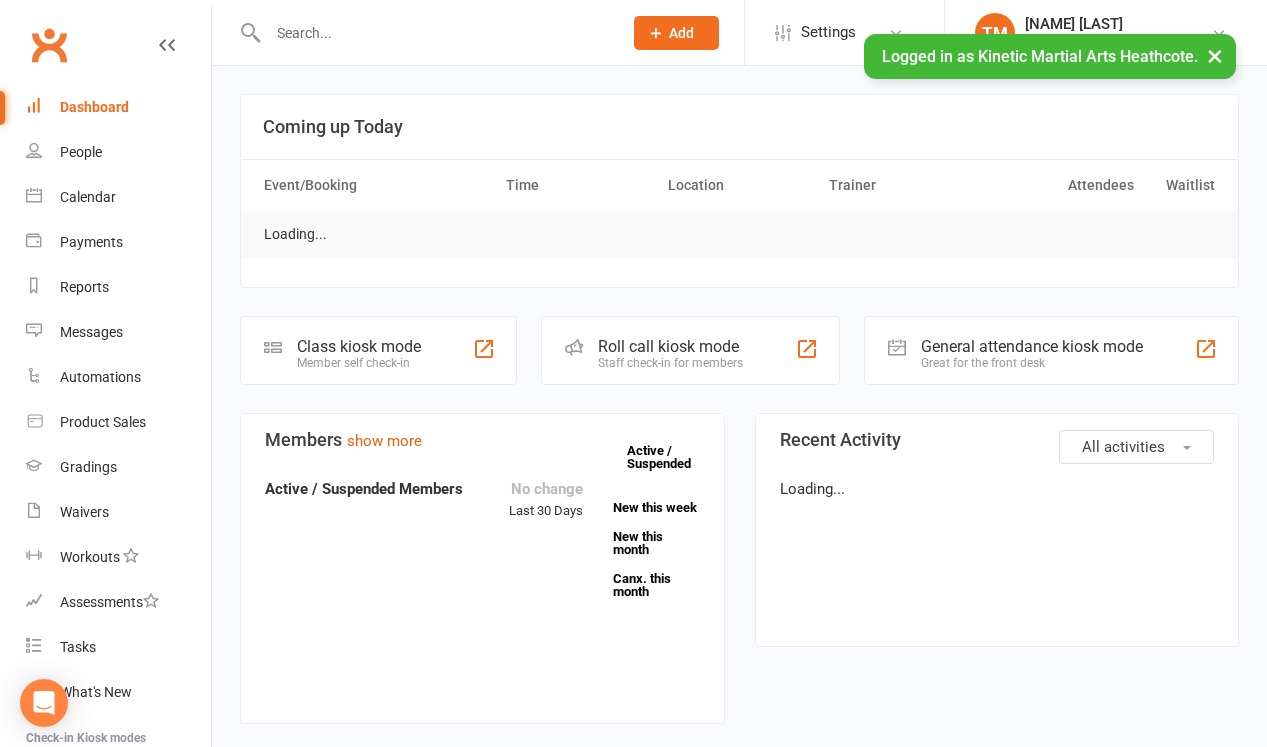 scroll, scrollTop: 0, scrollLeft: 0, axis: both 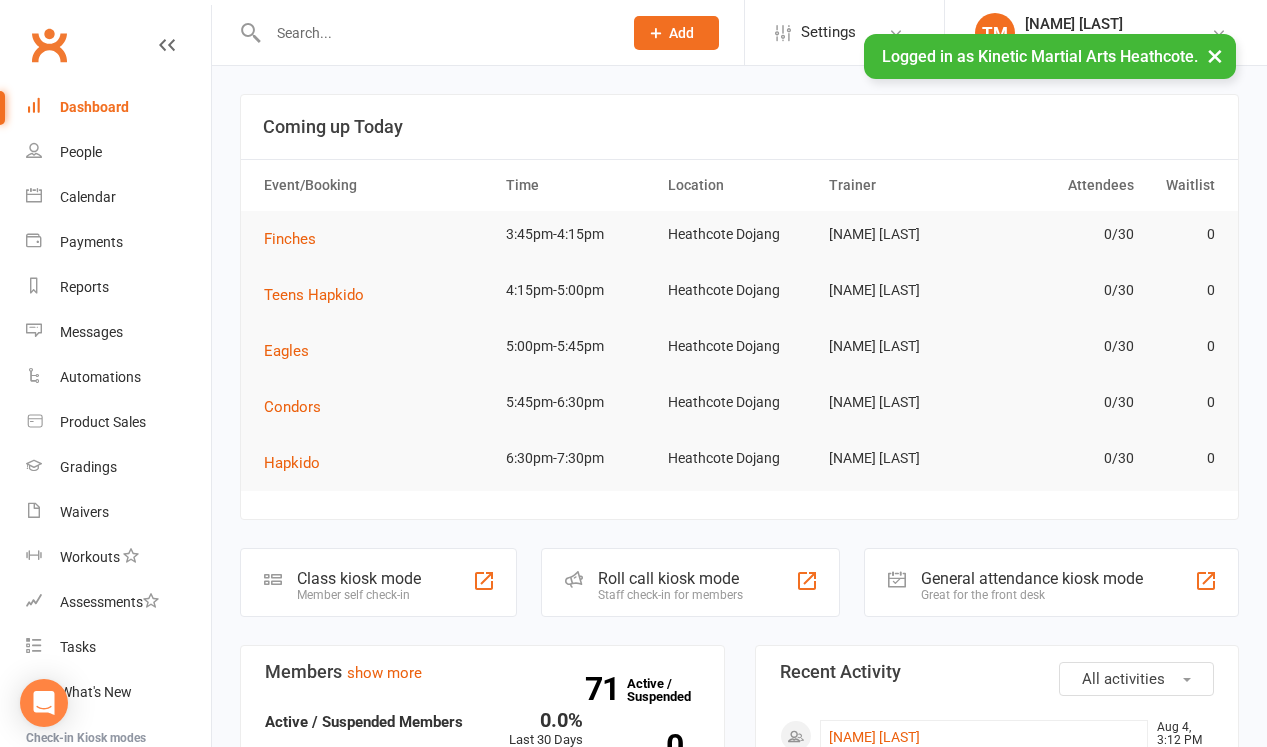 click at bounding box center [435, 33] 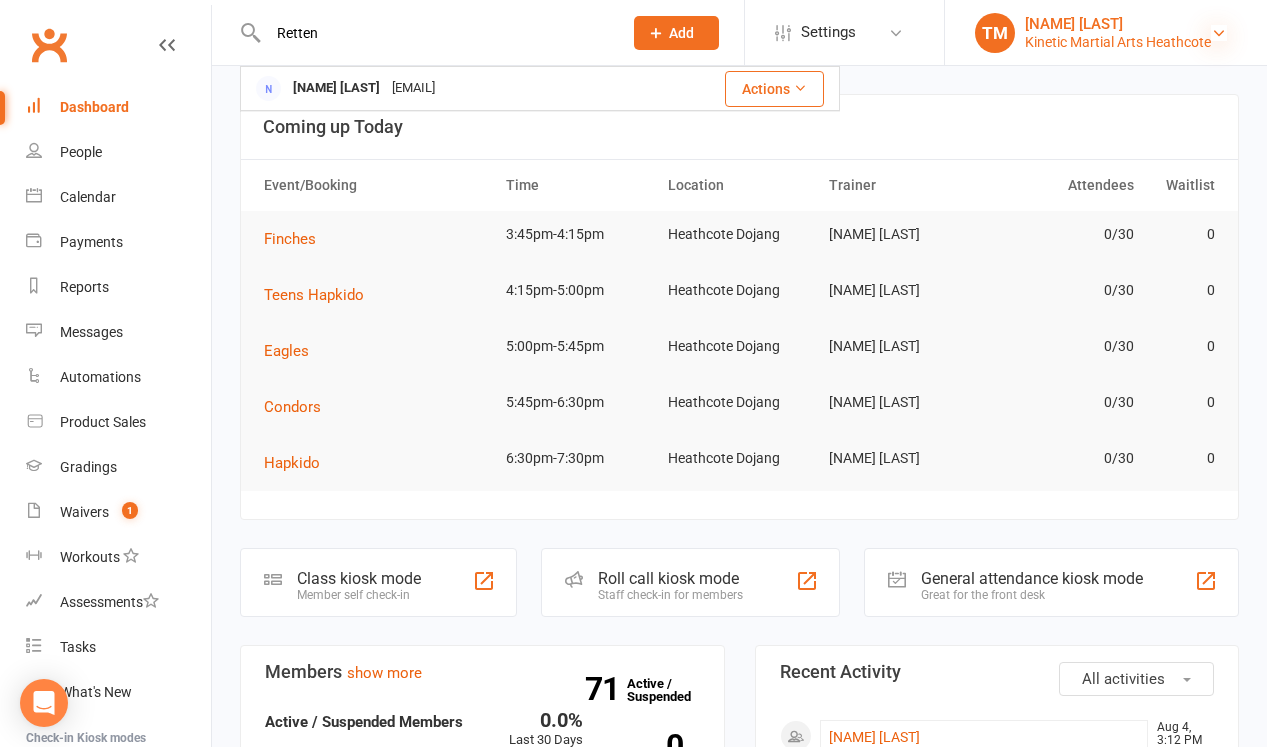 type on "Retten" 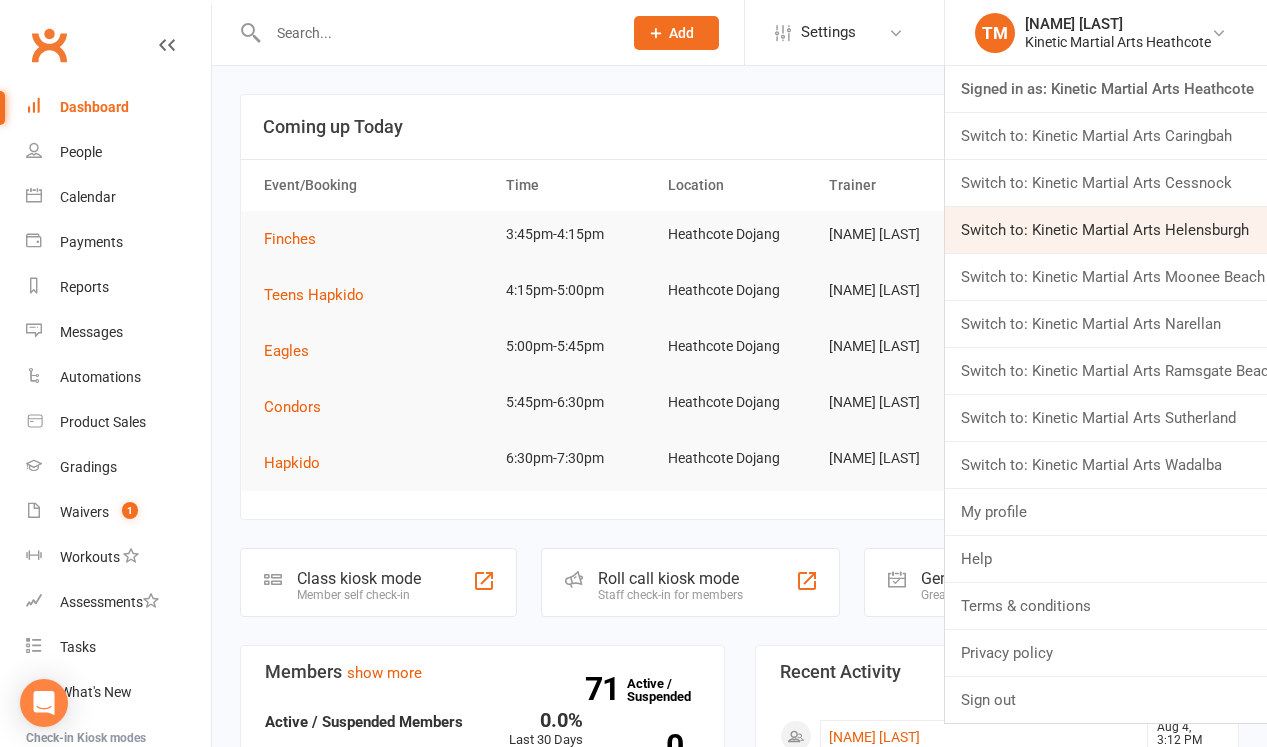 click on "Switch to: Kinetic Martial Arts Helensburgh" at bounding box center (1106, 230) 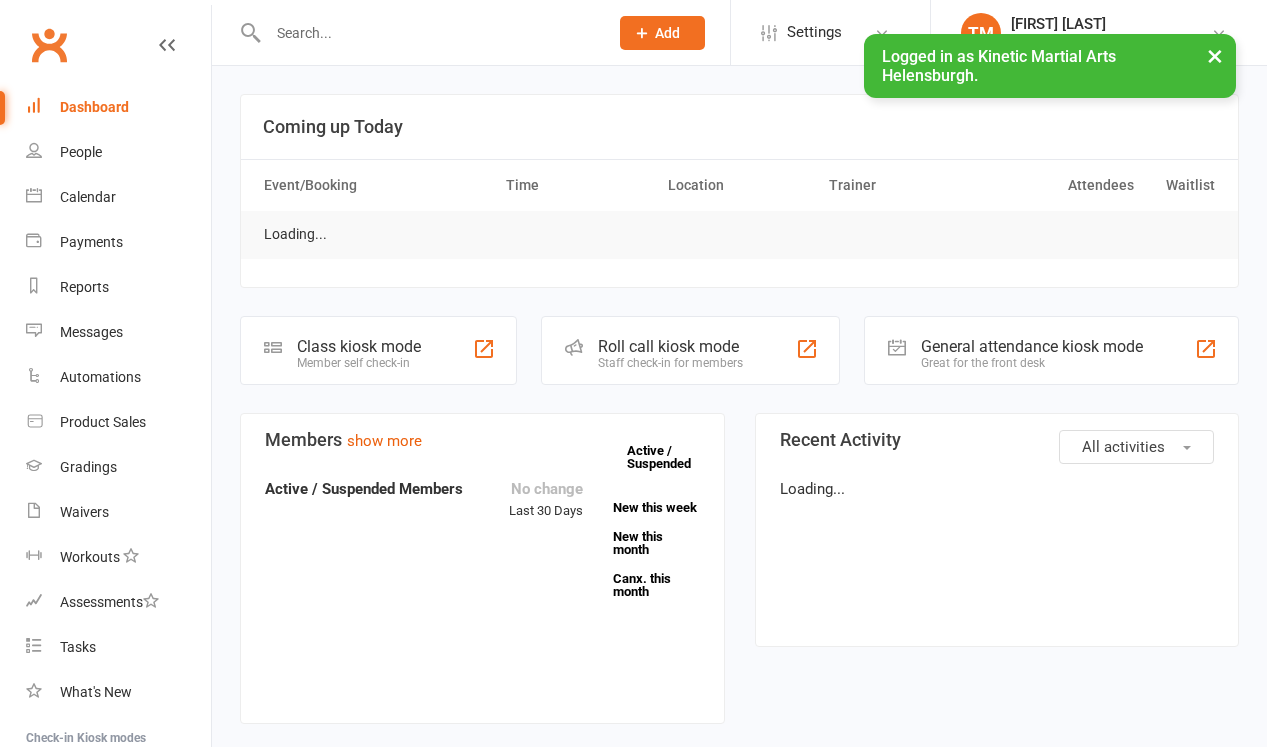 scroll, scrollTop: 0, scrollLeft: 0, axis: both 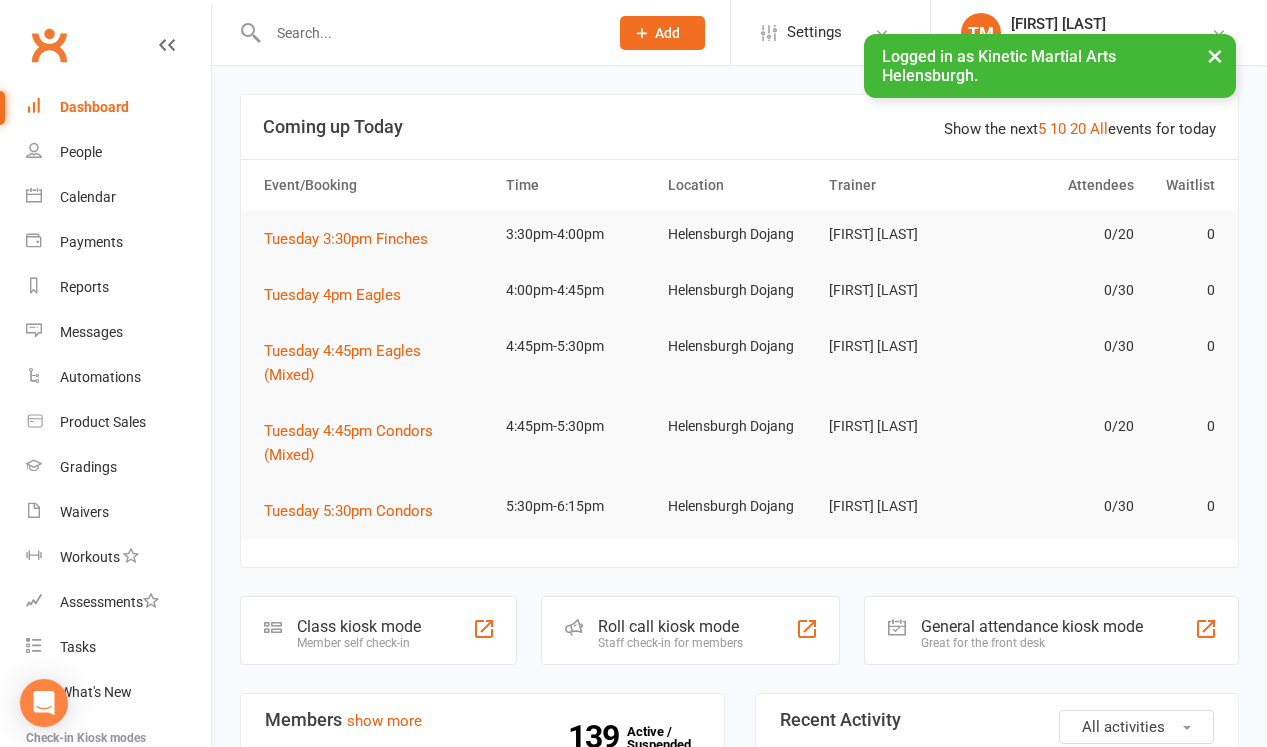 click at bounding box center (428, 33) 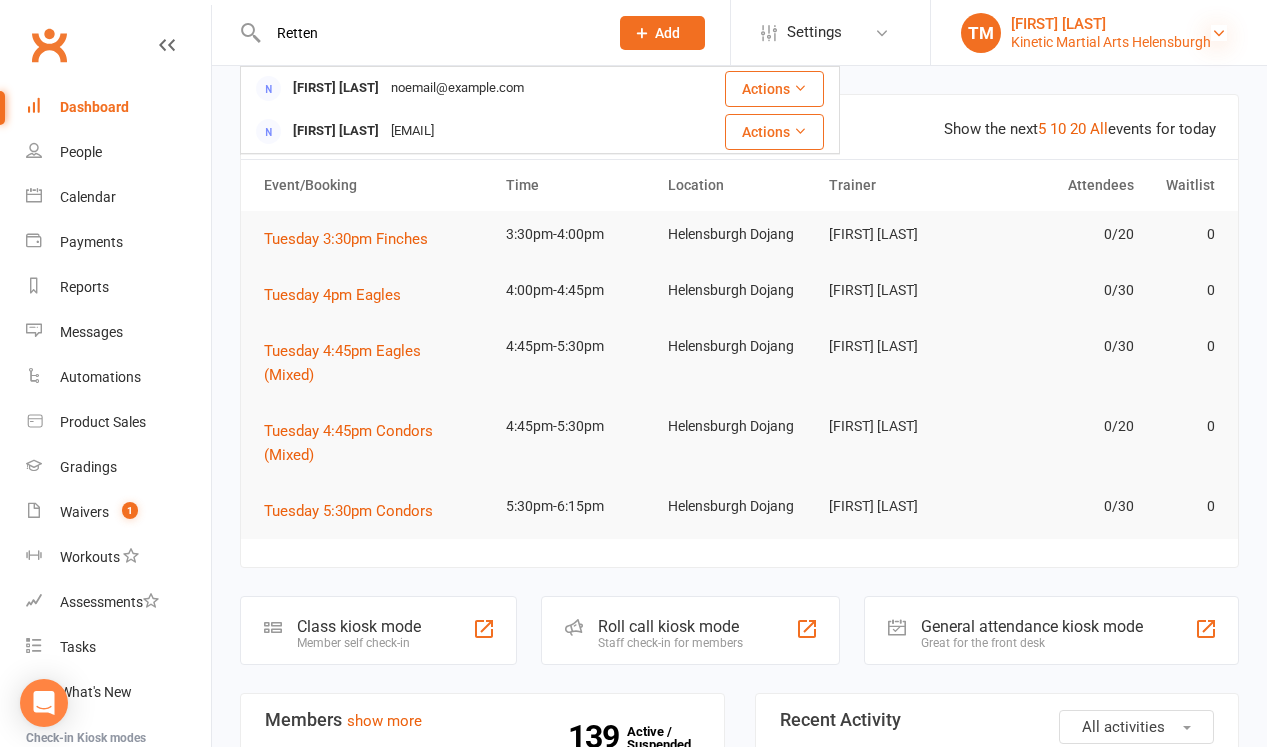 type on "Retten" 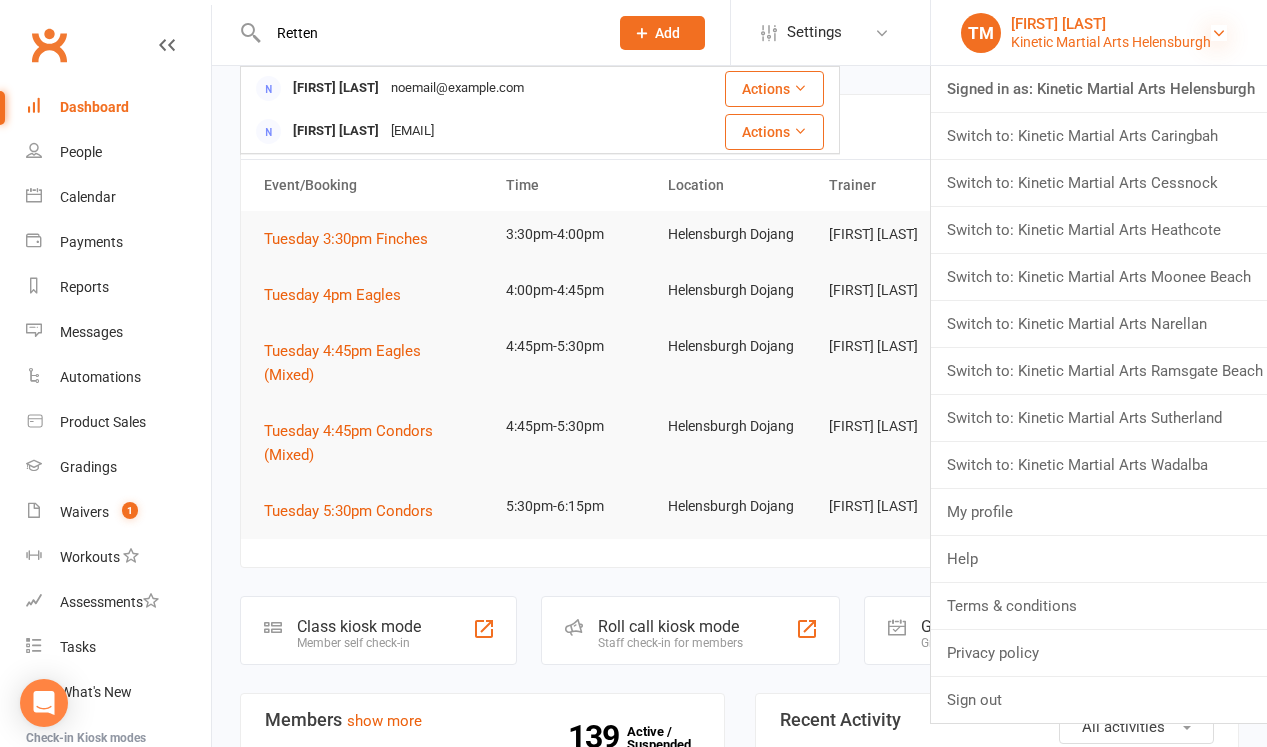 type 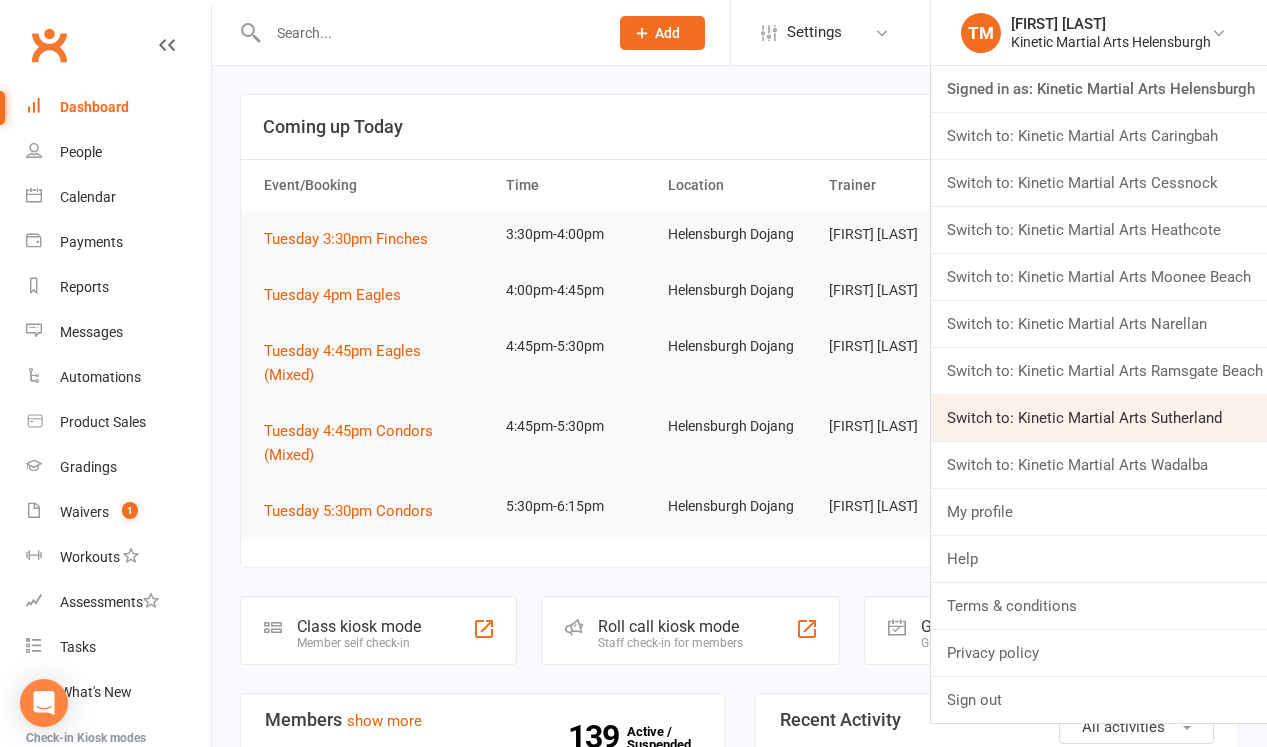 click on "Switch to: Kinetic Martial Arts Sutherland" at bounding box center (1099, 418) 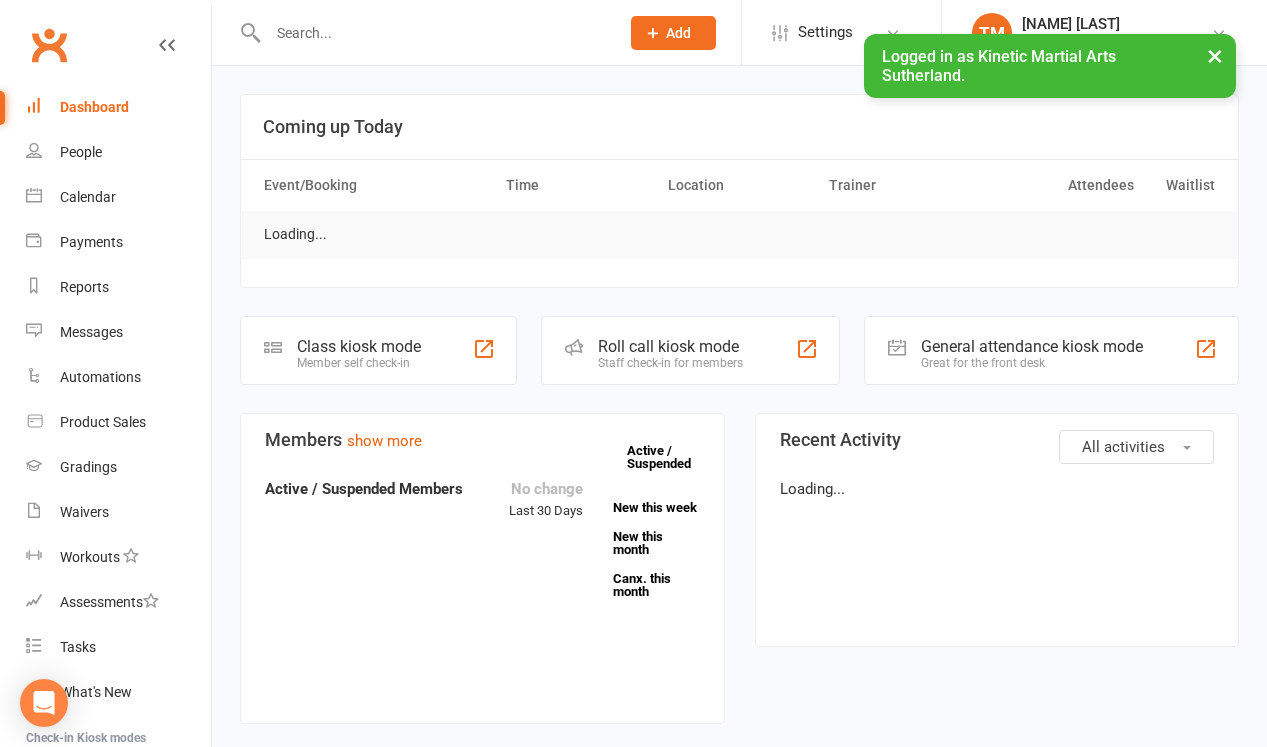 scroll, scrollTop: 0, scrollLeft: 0, axis: both 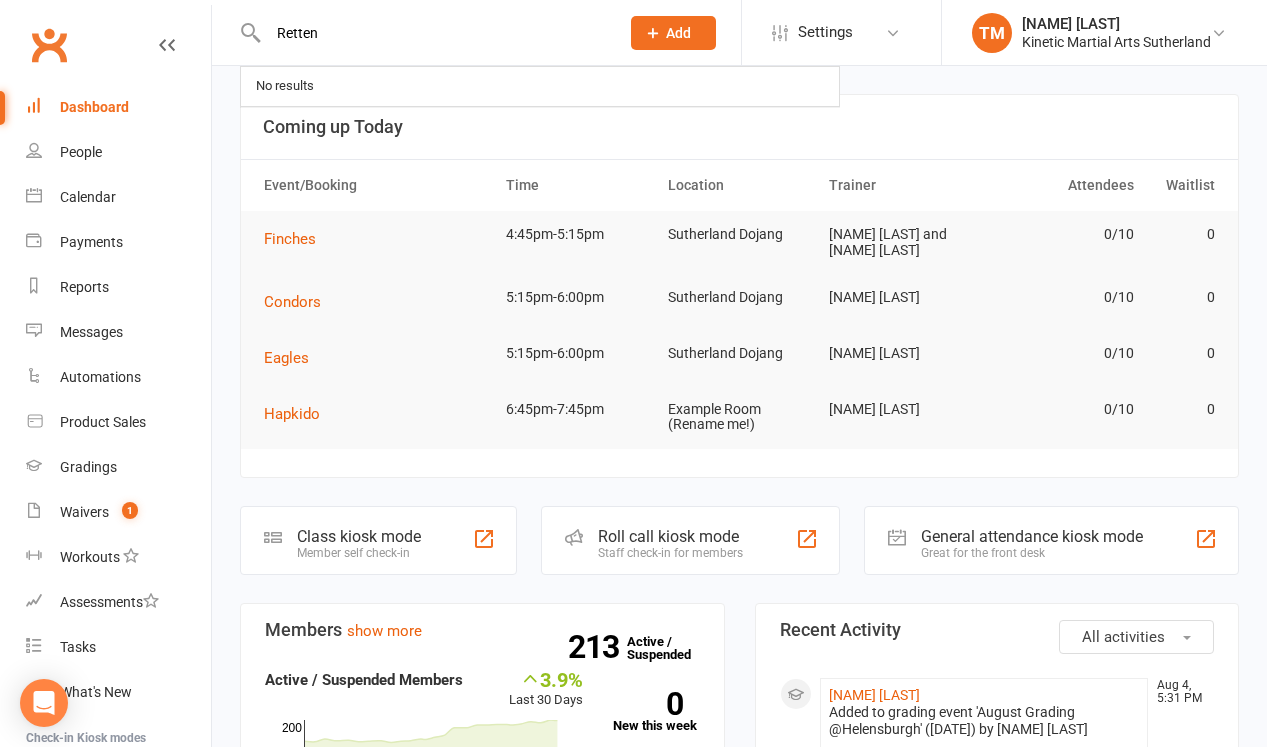type on "Retten" 